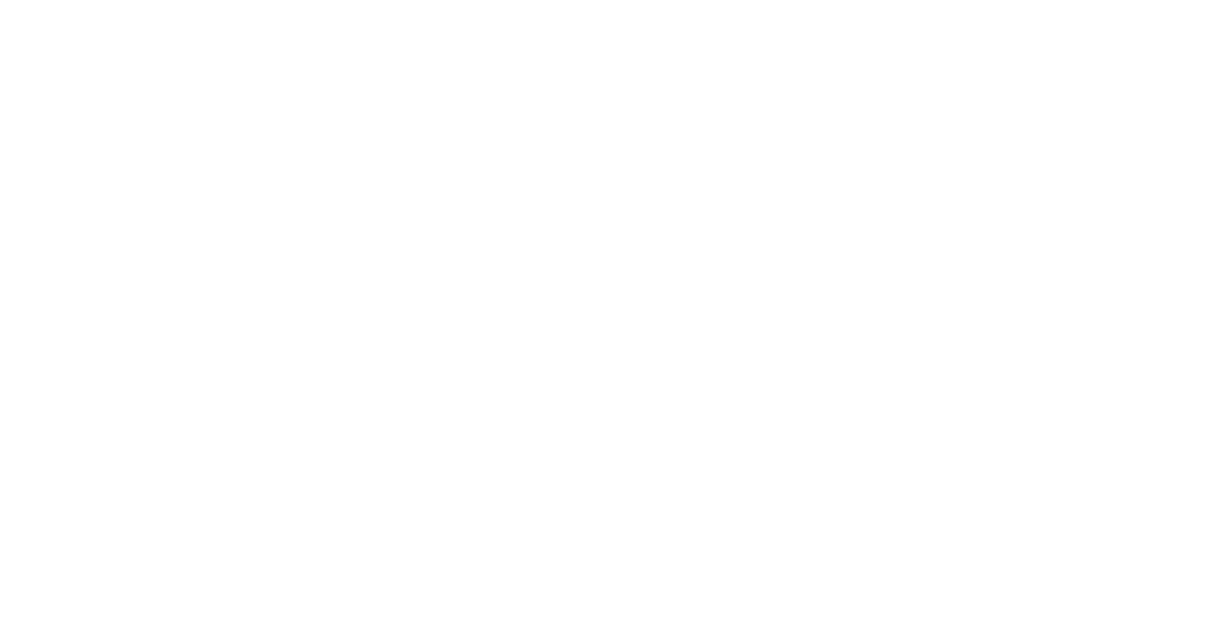 scroll, scrollTop: 0, scrollLeft: 0, axis: both 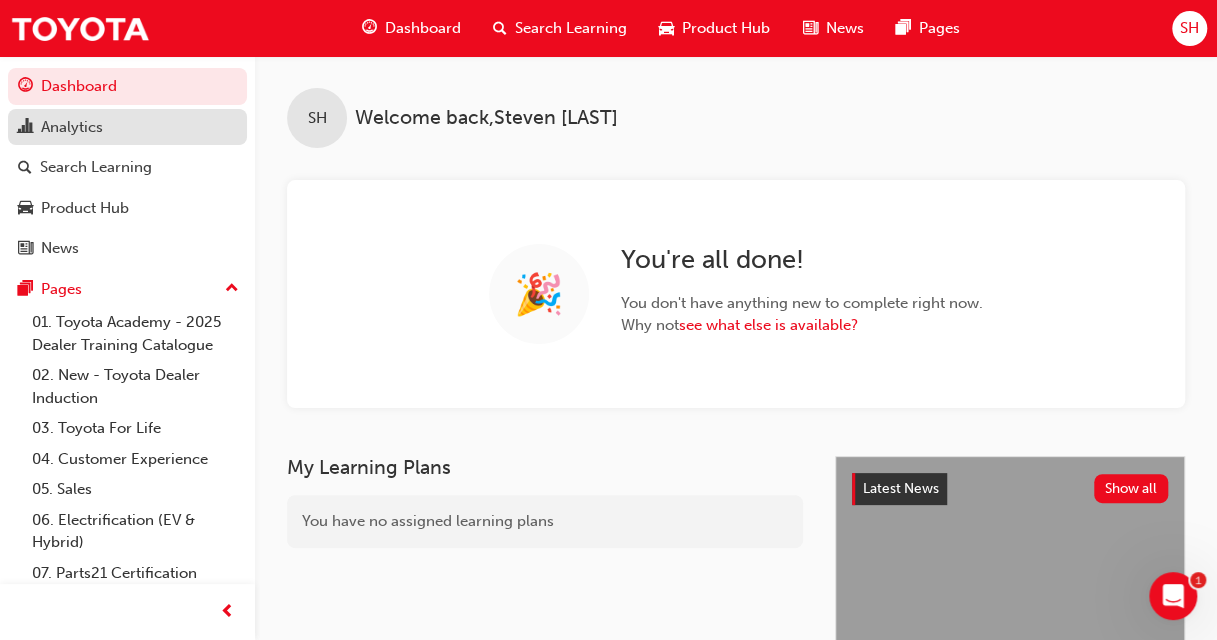 click on "Analytics" at bounding box center (72, 127) 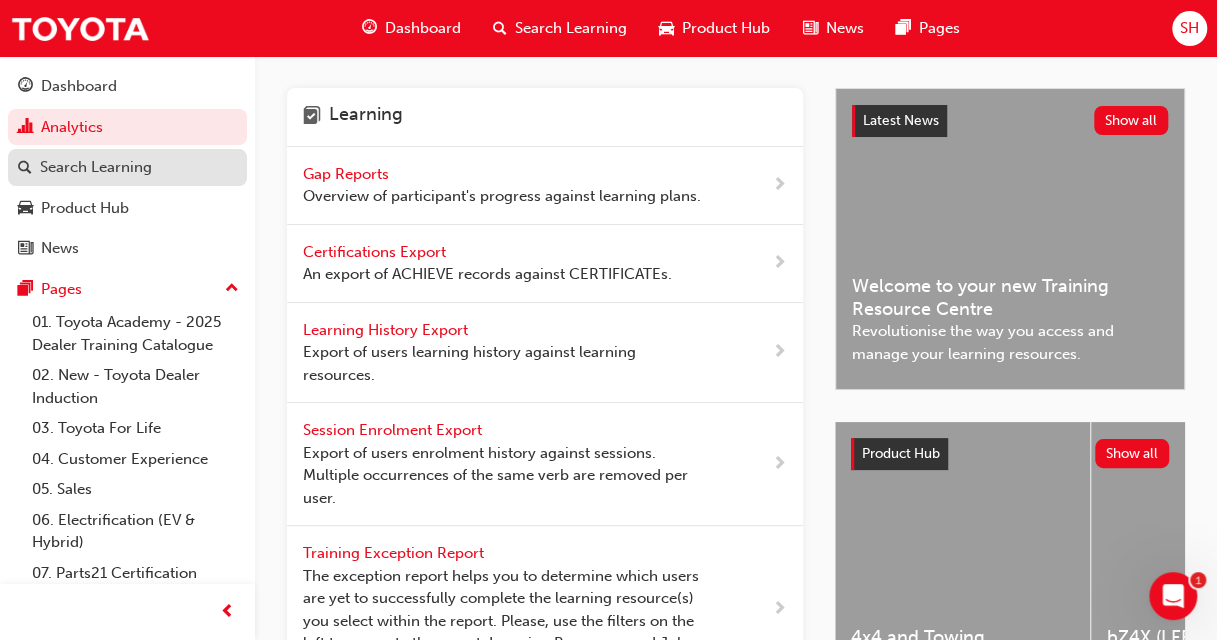 click on "Search Learning" at bounding box center [96, 167] 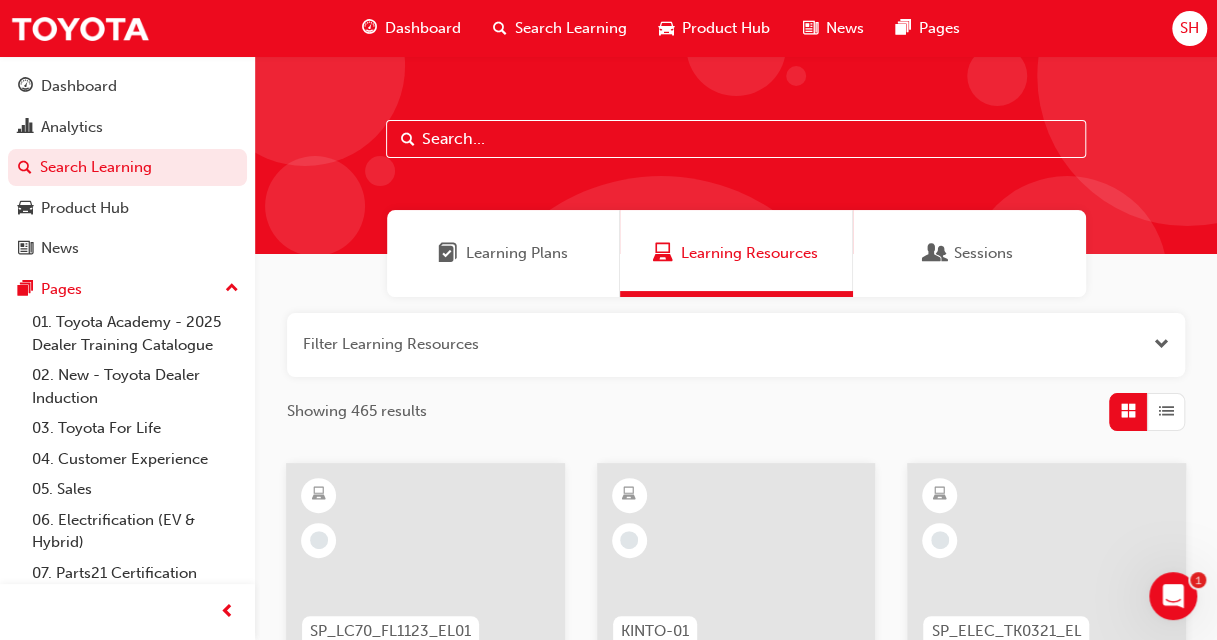 click at bounding box center [736, 345] 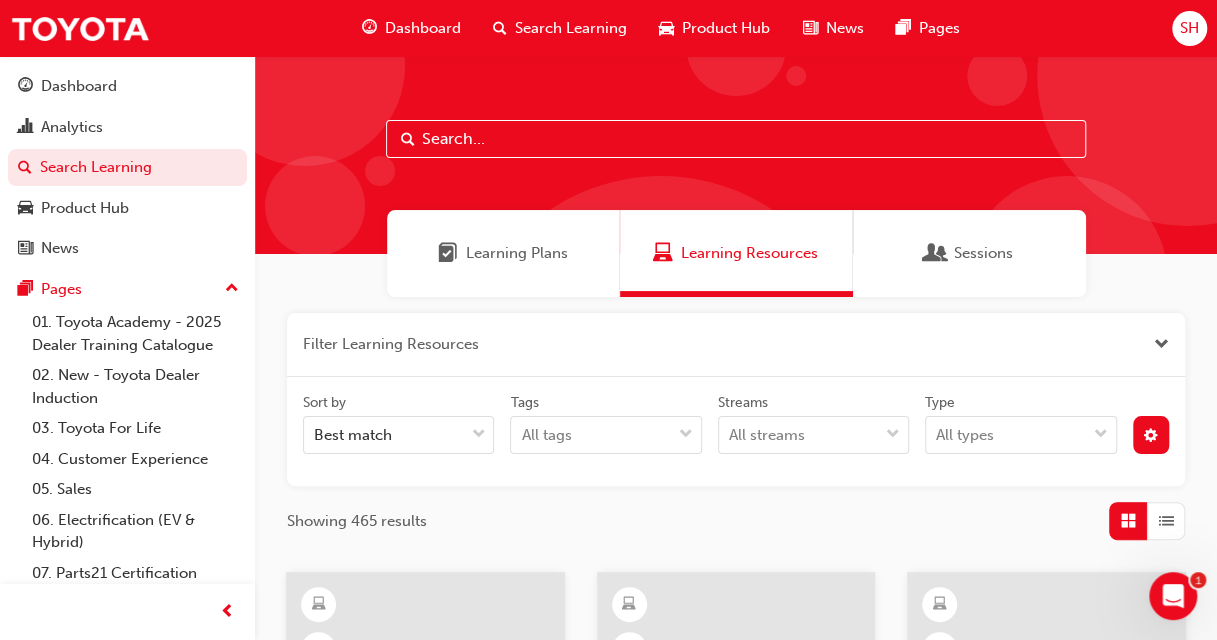 type 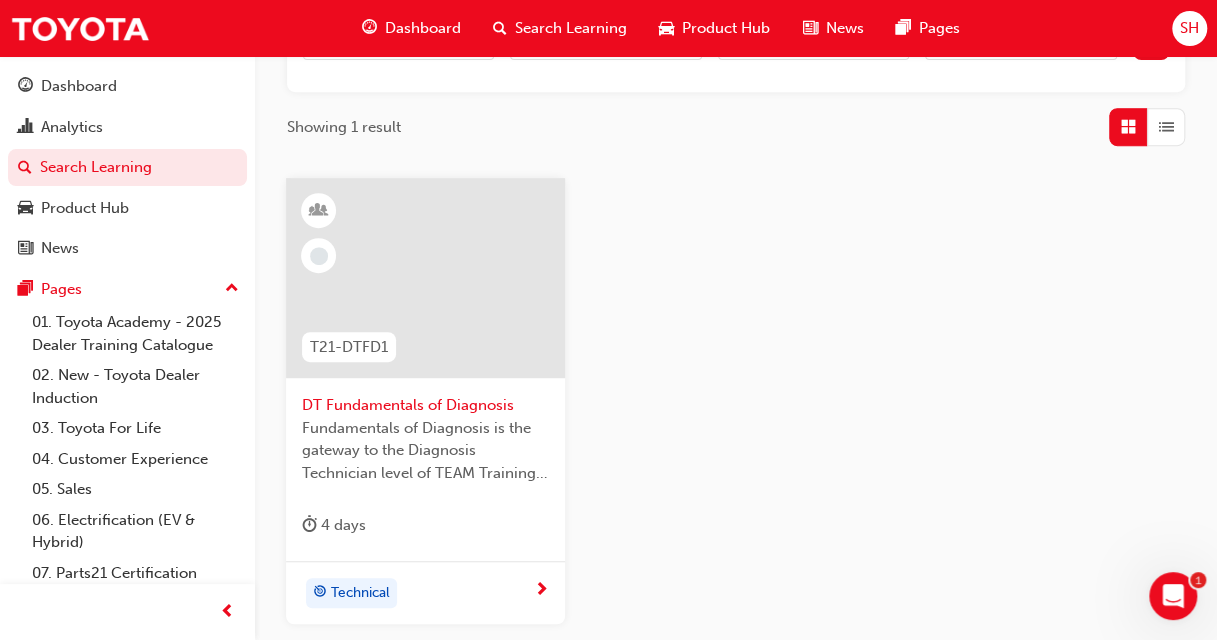 scroll, scrollTop: 400, scrollLeft: 0, axis: vertical 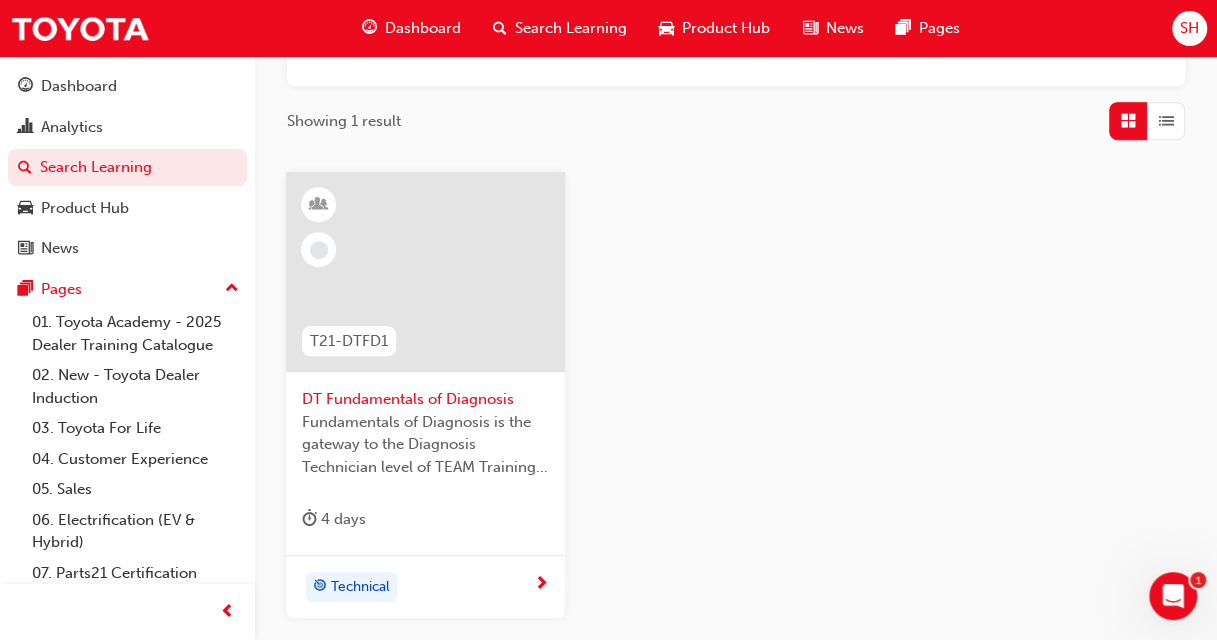type on "dtf" 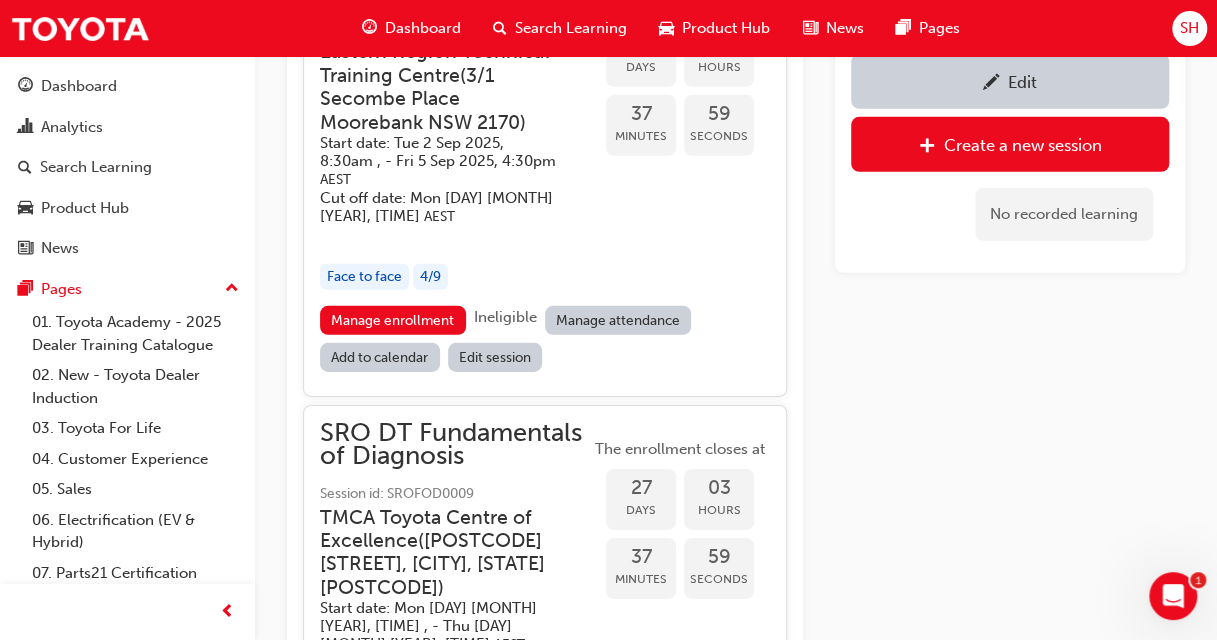 scroll, scrollTop: 2956, scrollLeft: 0, axis: vertical 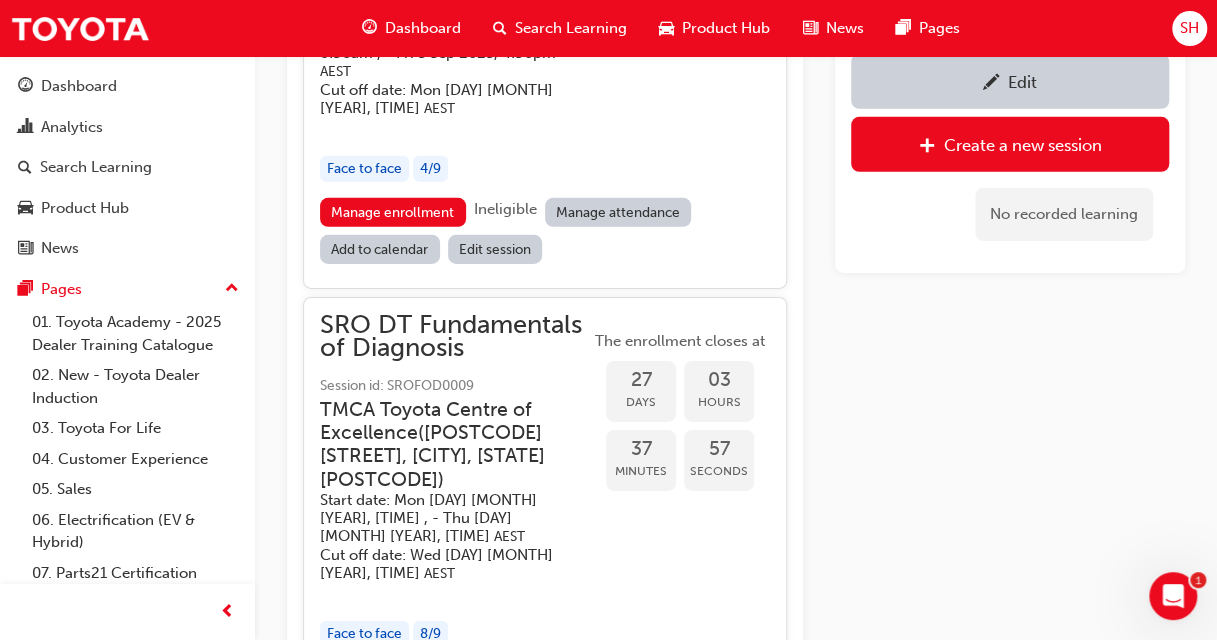 click on "TMCA Toyota Centre of Excellence  ( [POSTCODE] [STREET], [CITY], [STATE] [POSTCODE] )" at bounding box center (439, 445) 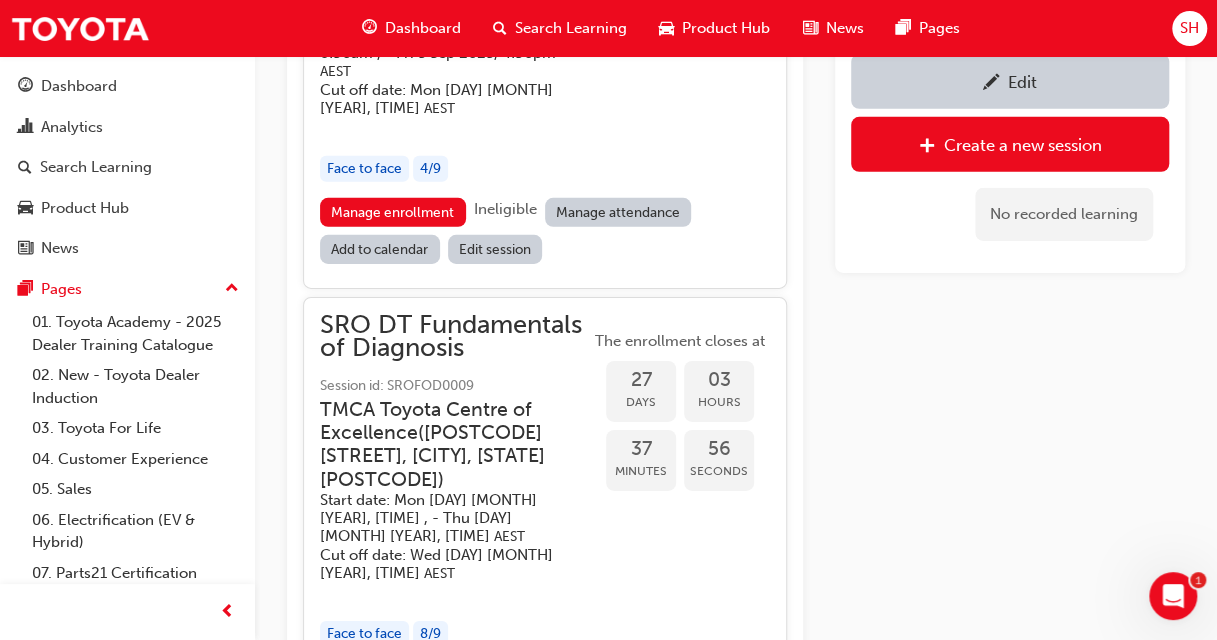 click on "Manage enrollment" at bounding box center (393, 677) 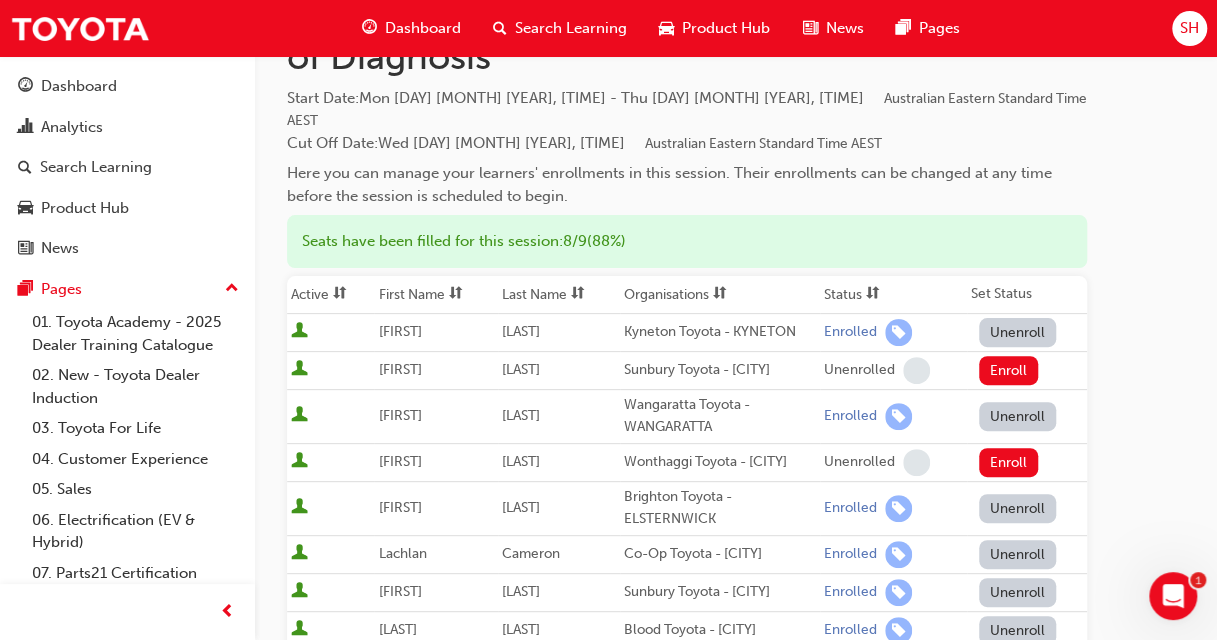 scroll, scrollTop: 0, scrollLeft: 0, axis: both 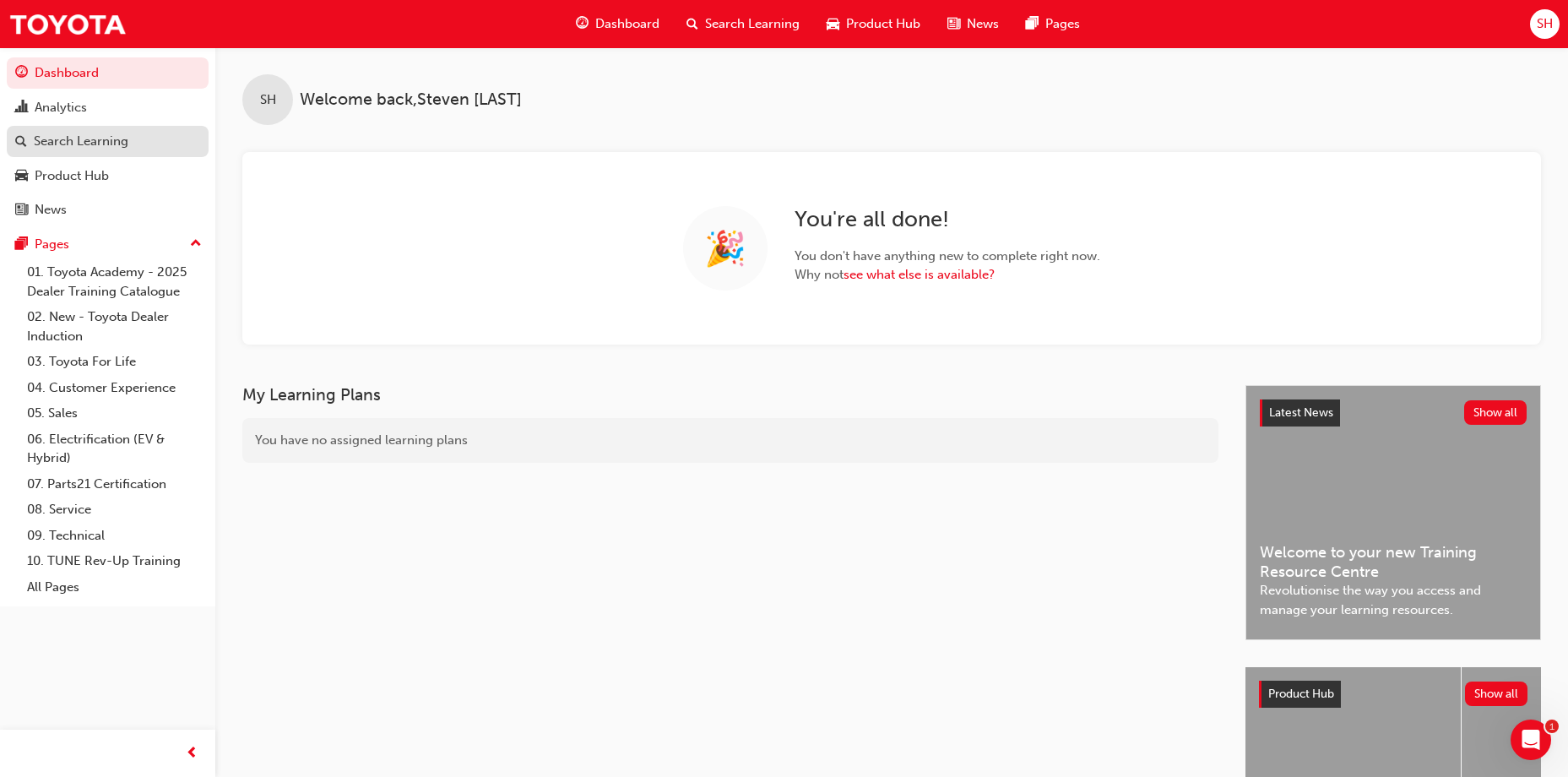 click on "Search Learning" at bounding box center (81, 141) 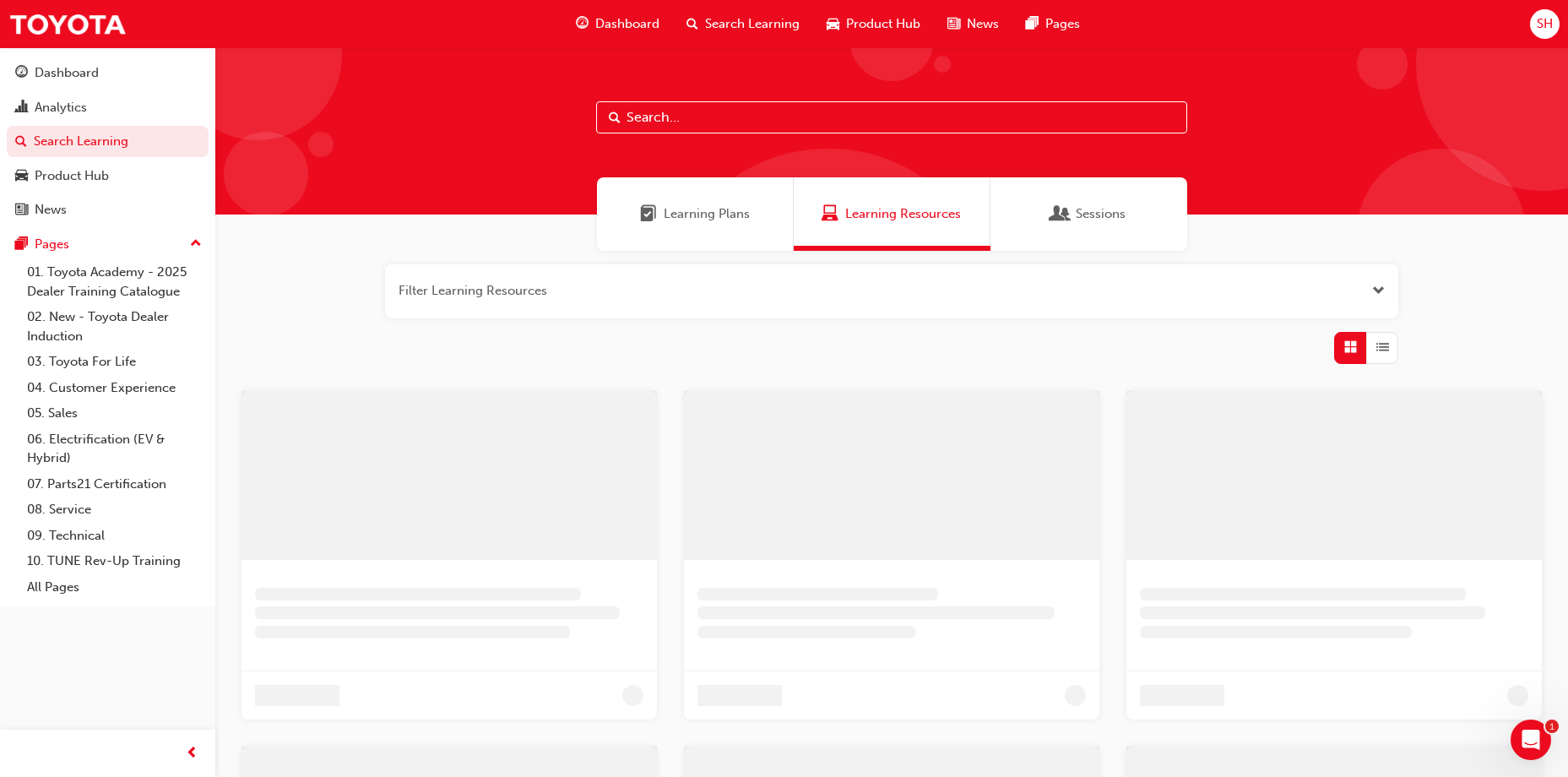 click at bounding box center [892, 117] 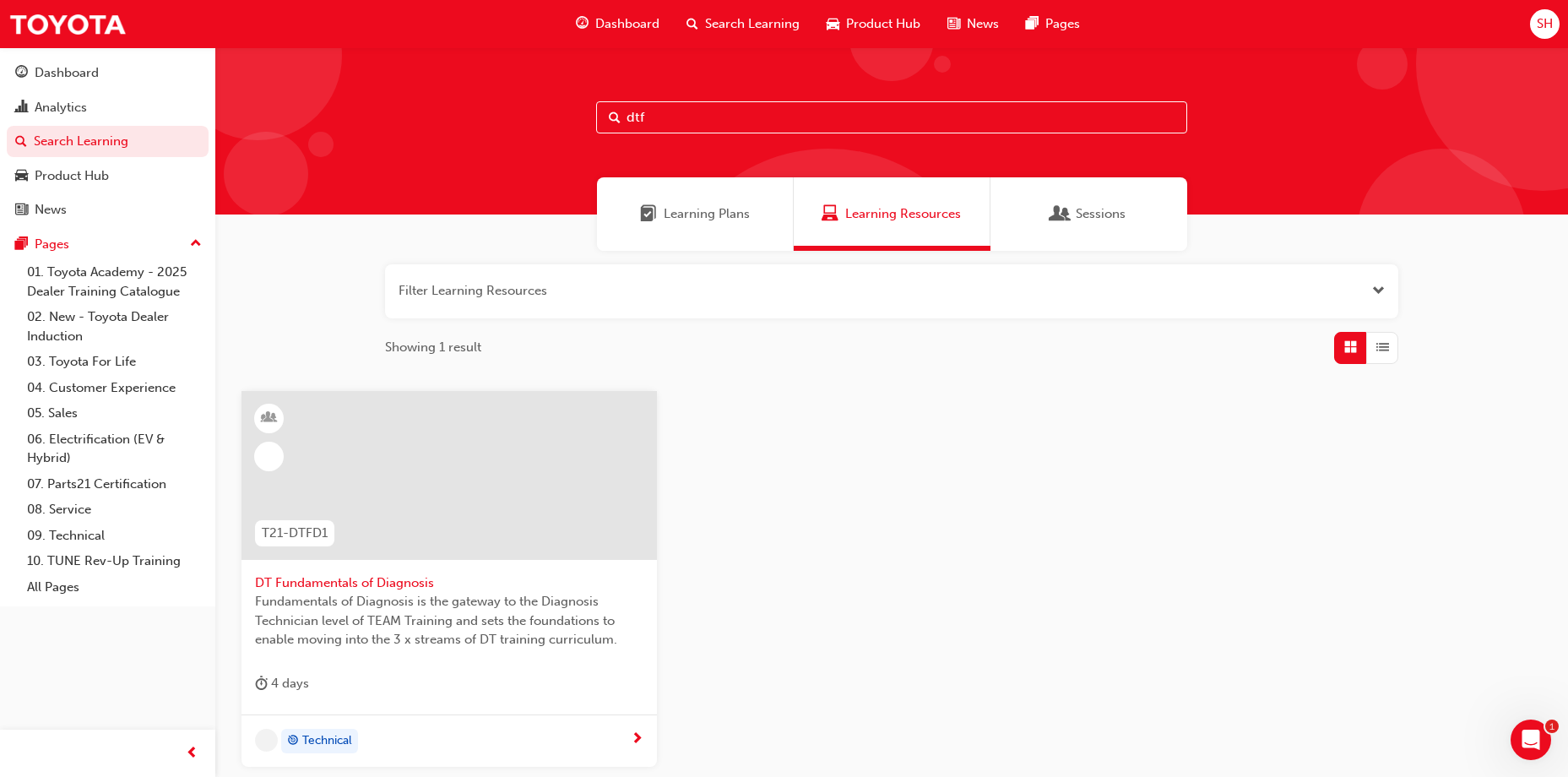type on "dtf" 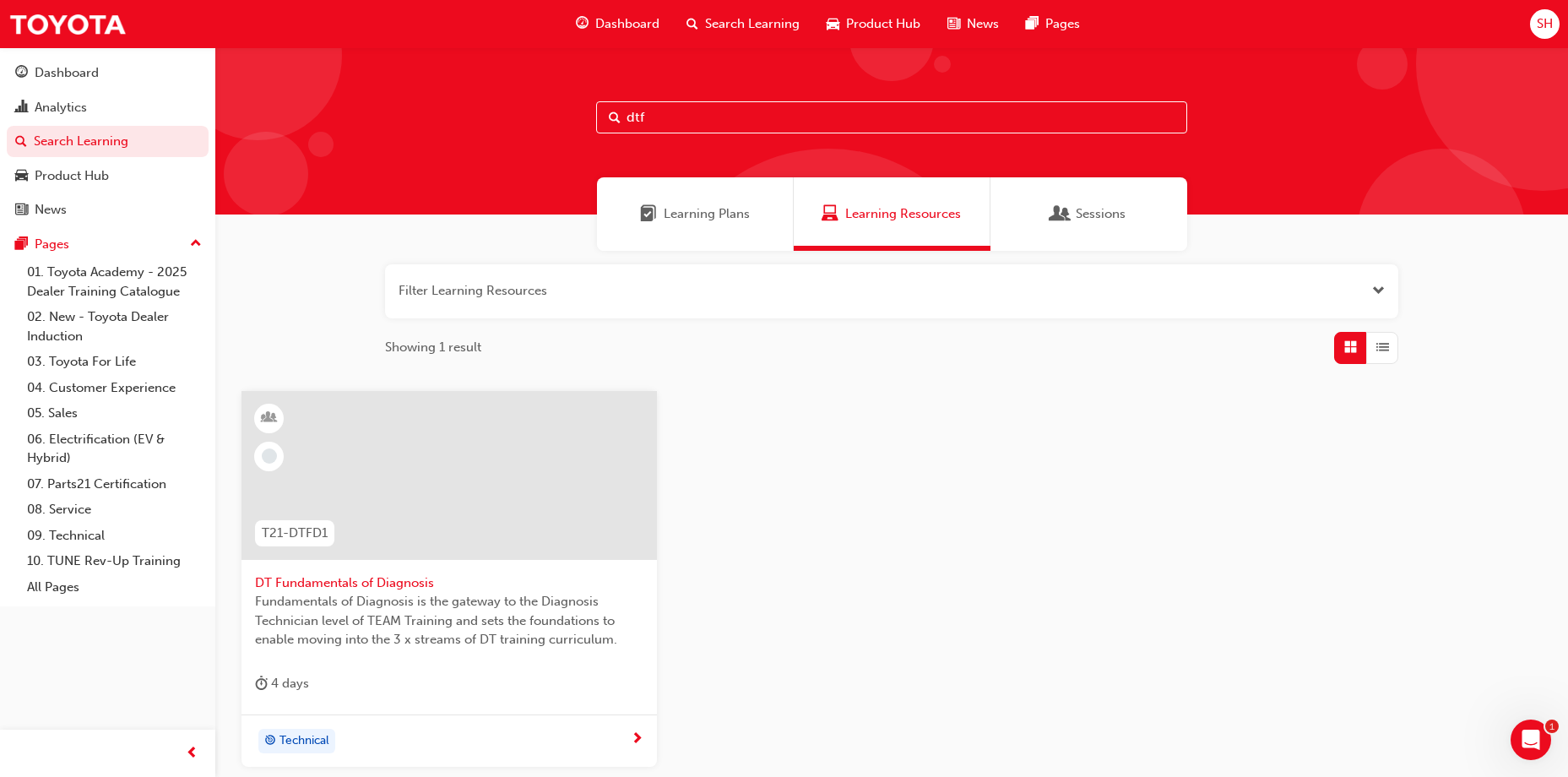 click at bounding box center (449, 475) 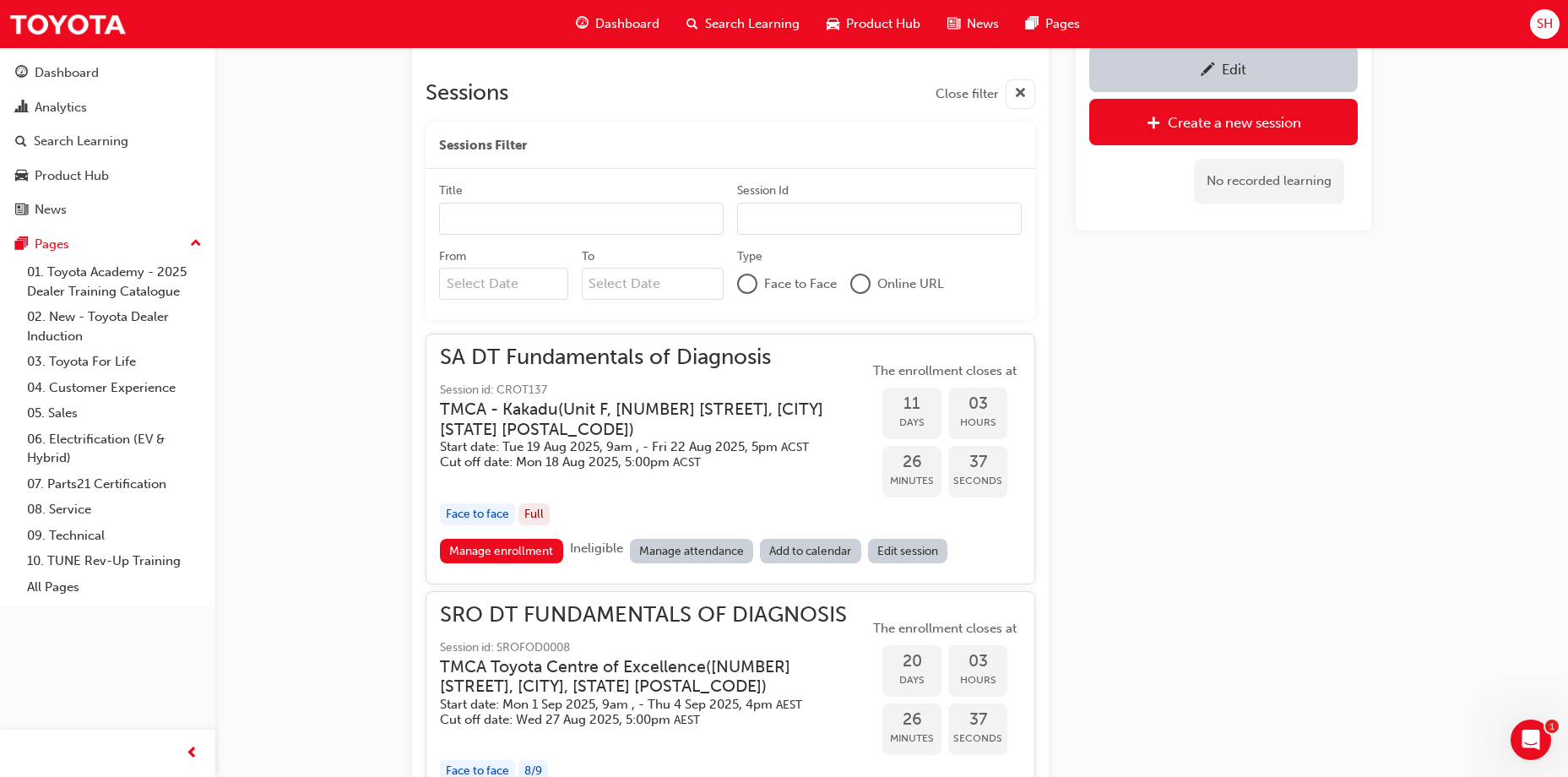 scroll, scrollTop: 1182, scrollLeft: 0, axis: vertical 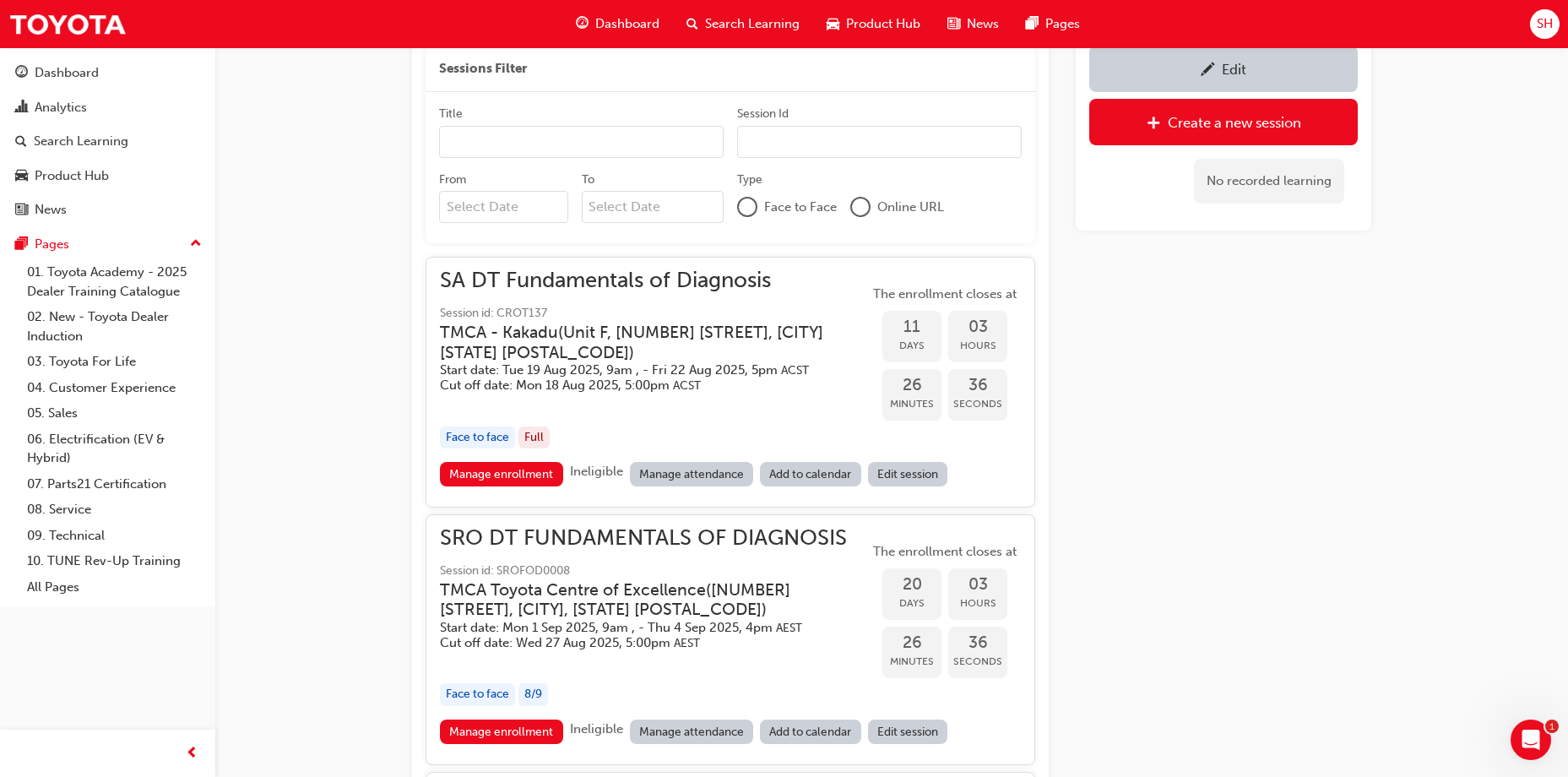 click on "TMCA - Kakadu  ( Unit F, 5 Butler Boulevard, Adelaide Airport SA 5950 )" at bounding box center (641, 342) 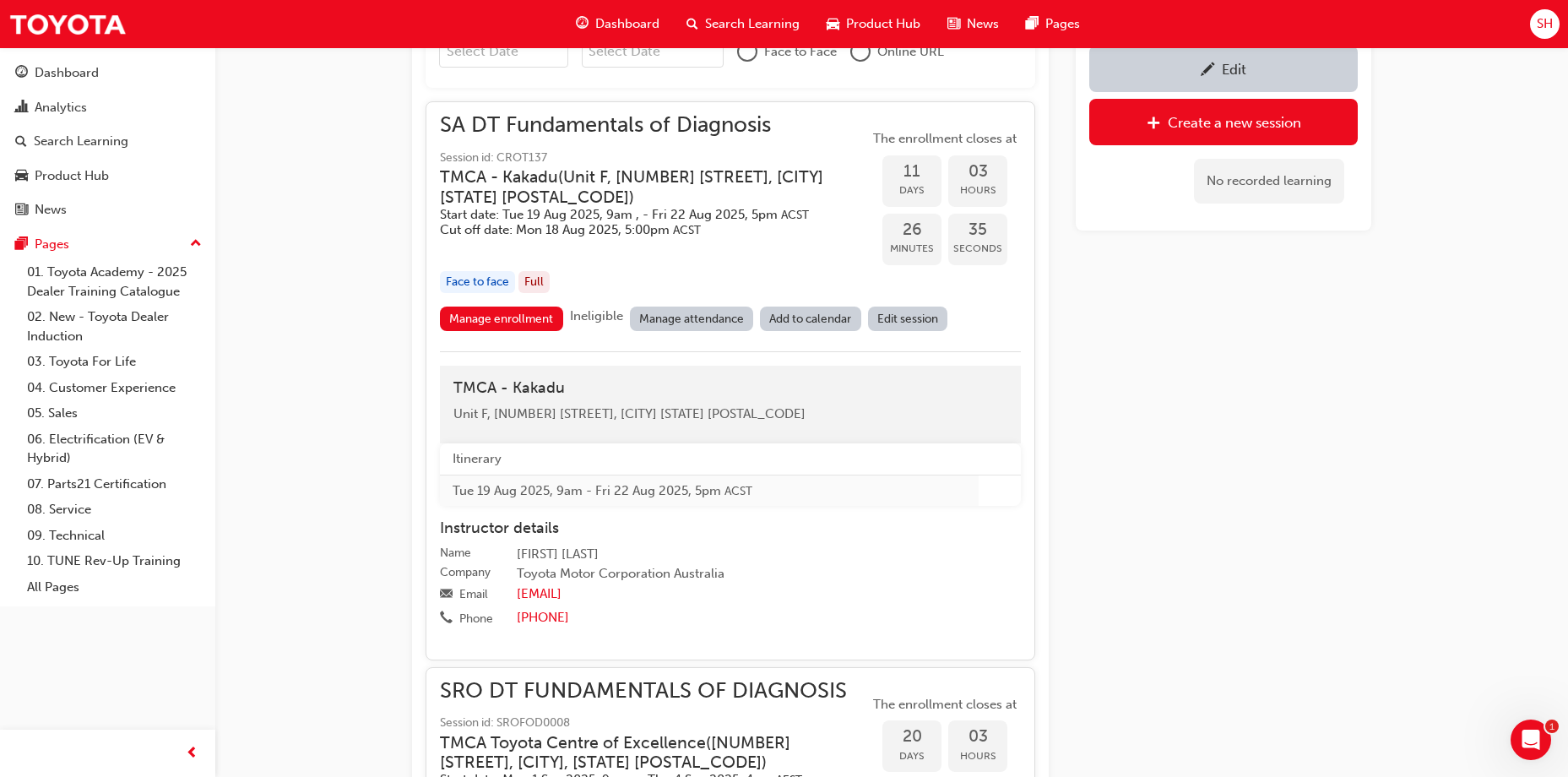 scroll, scrollTop: 1351, scrollLeft: 0, axis: vertical 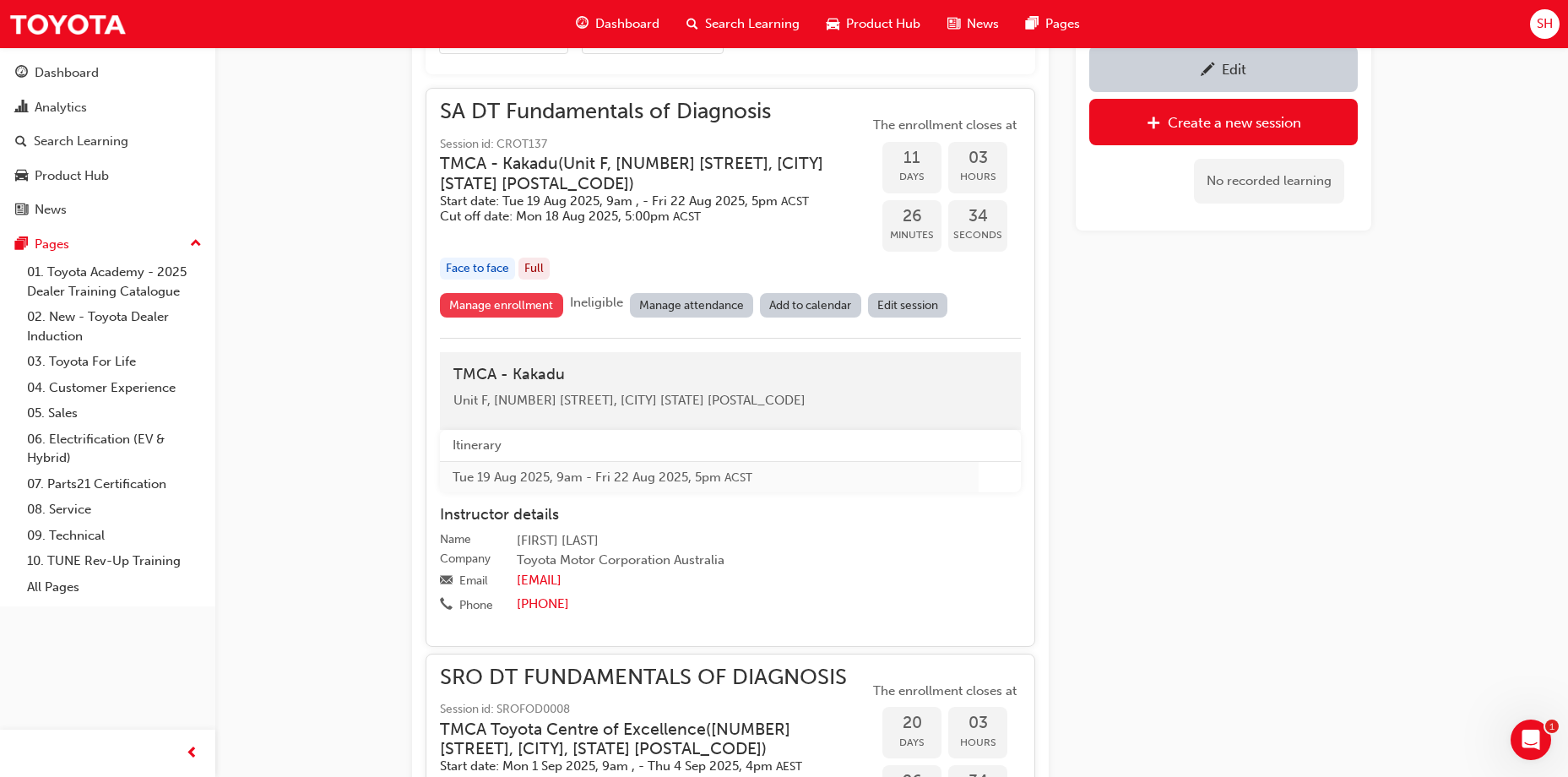 click on "Manage enrollment" at bounding box center (502, 305) 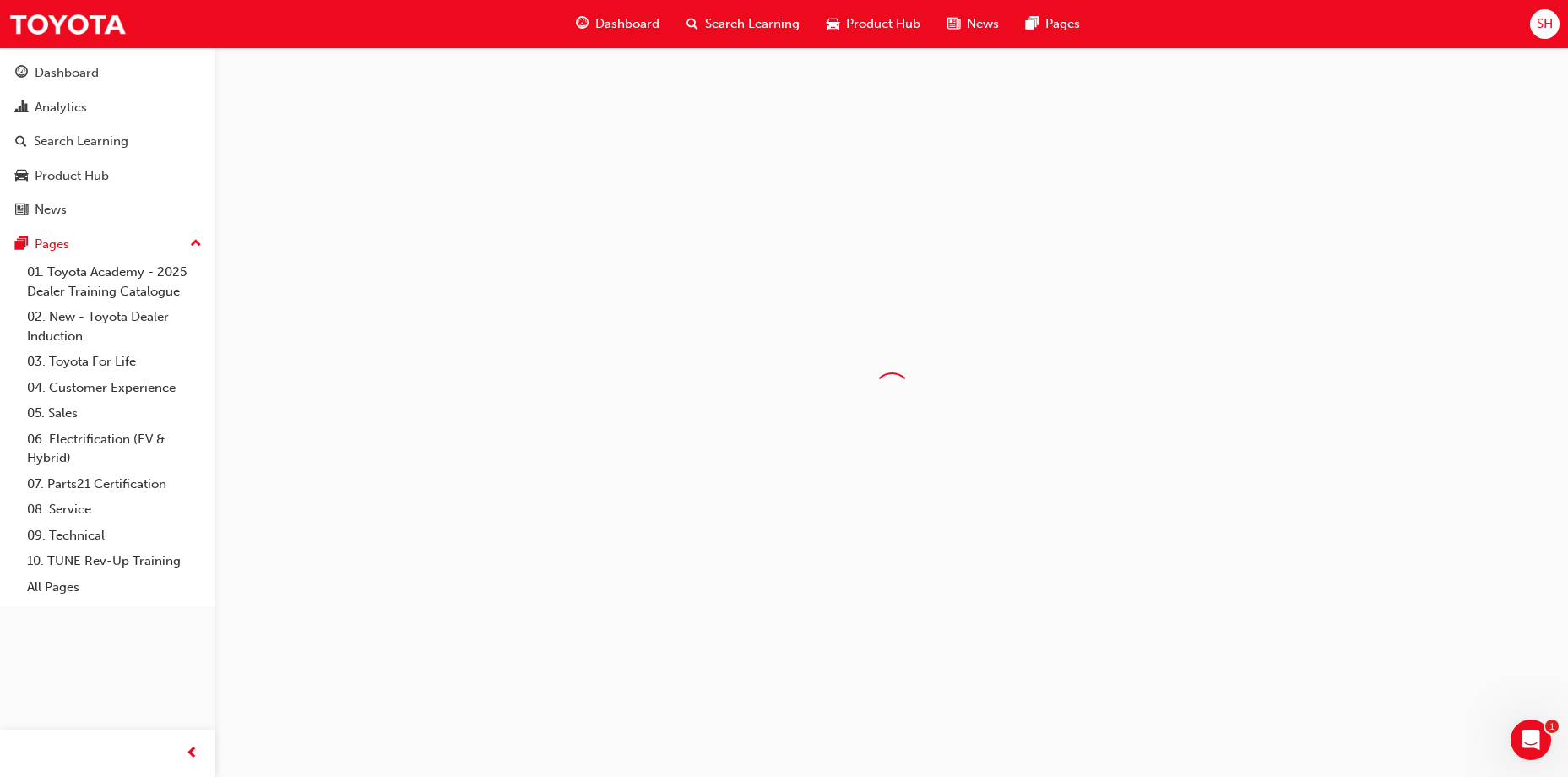 scroll, scrollTop: 0, scrollLeft: 0, axis: both 